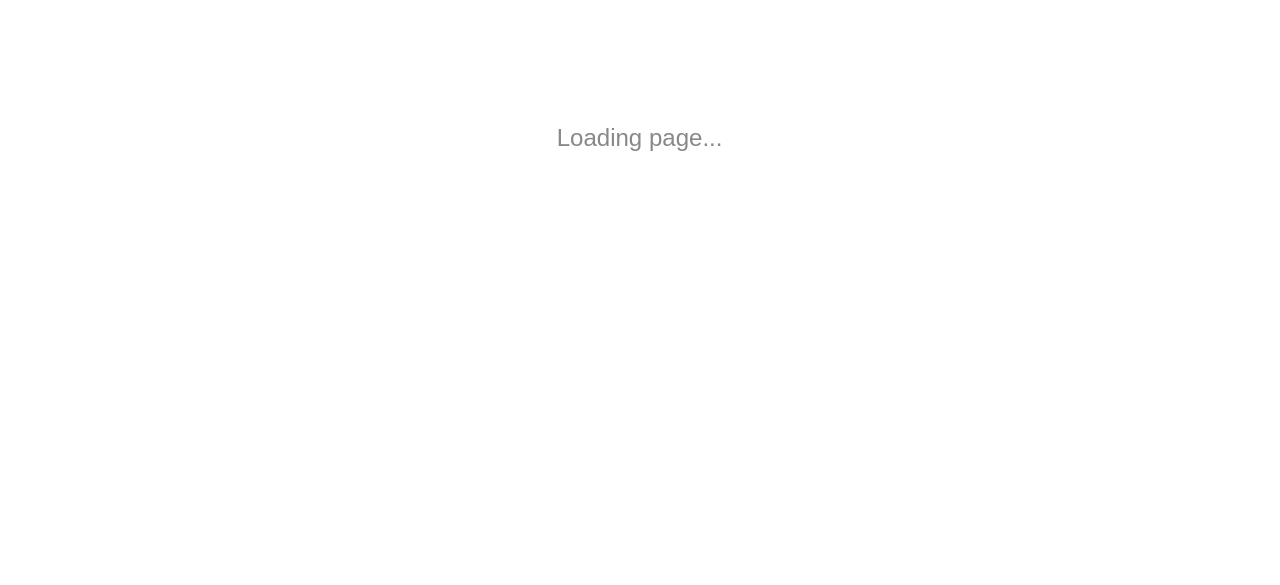 scroll, scrollTop: 0, scrollLeft: 0, axis: both 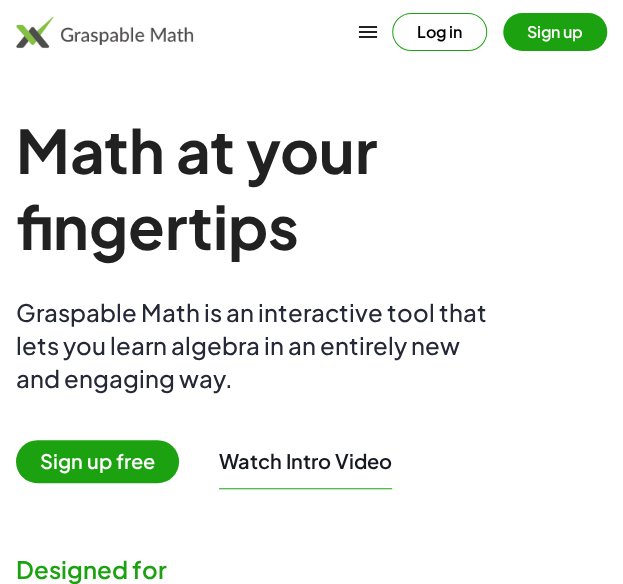 click on "Sign up free" at bounding box center (97, 461) 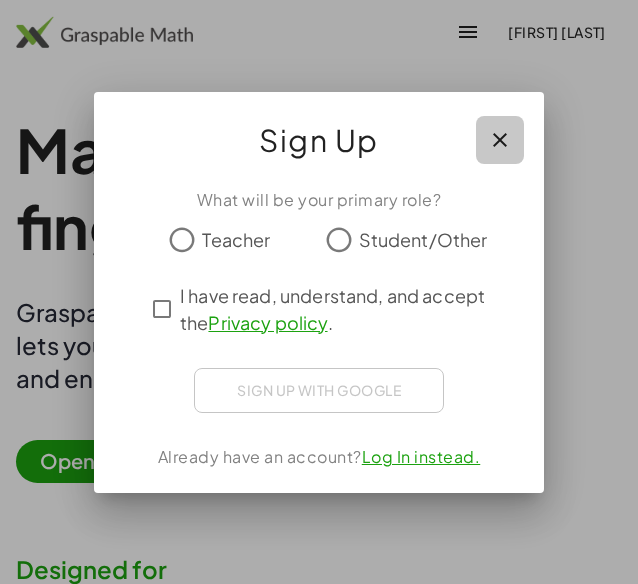 click at bounding box center (500, 140) 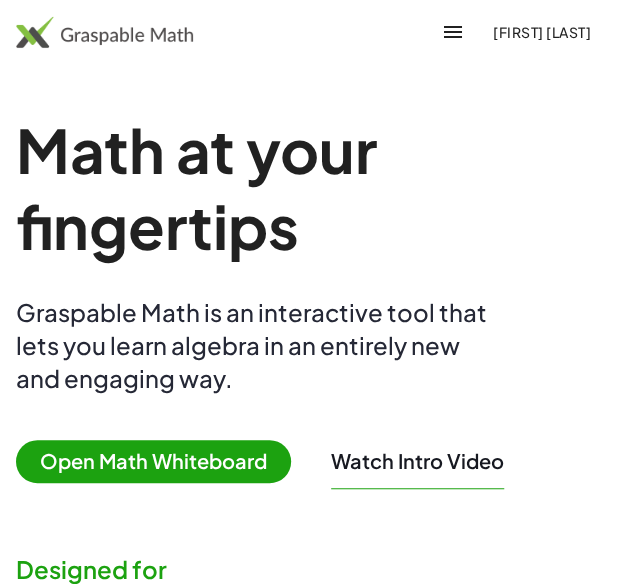 drag, startPoint x: 200, startPoint y: 401, endPoint x: 192, endPoint y: 418, distance: 18.788294 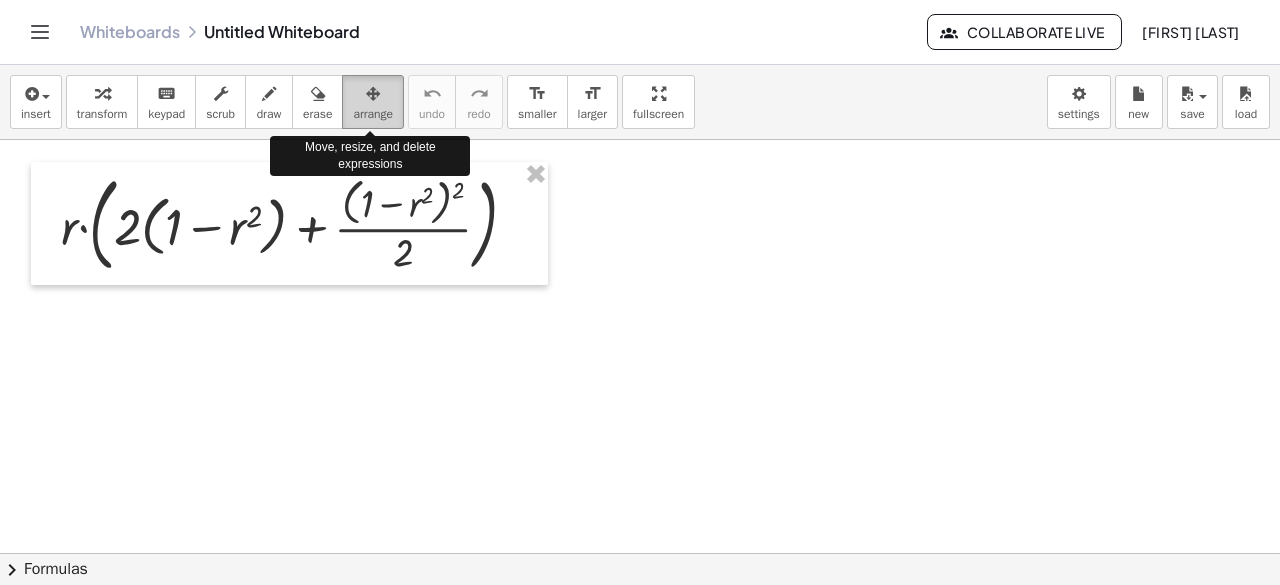 click on "arrange" at bounding box center [373, 114] 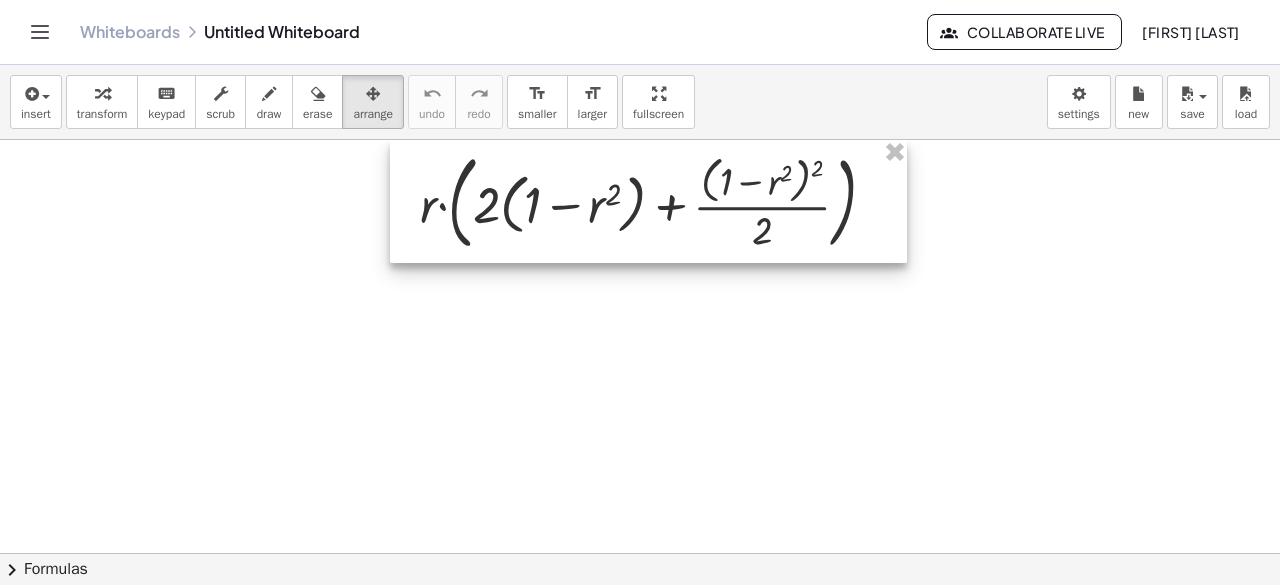 drag, startPoint x: 340, startPoint y: 214, endPoint x: 687, endPoint y: 175, distance: 349.18475 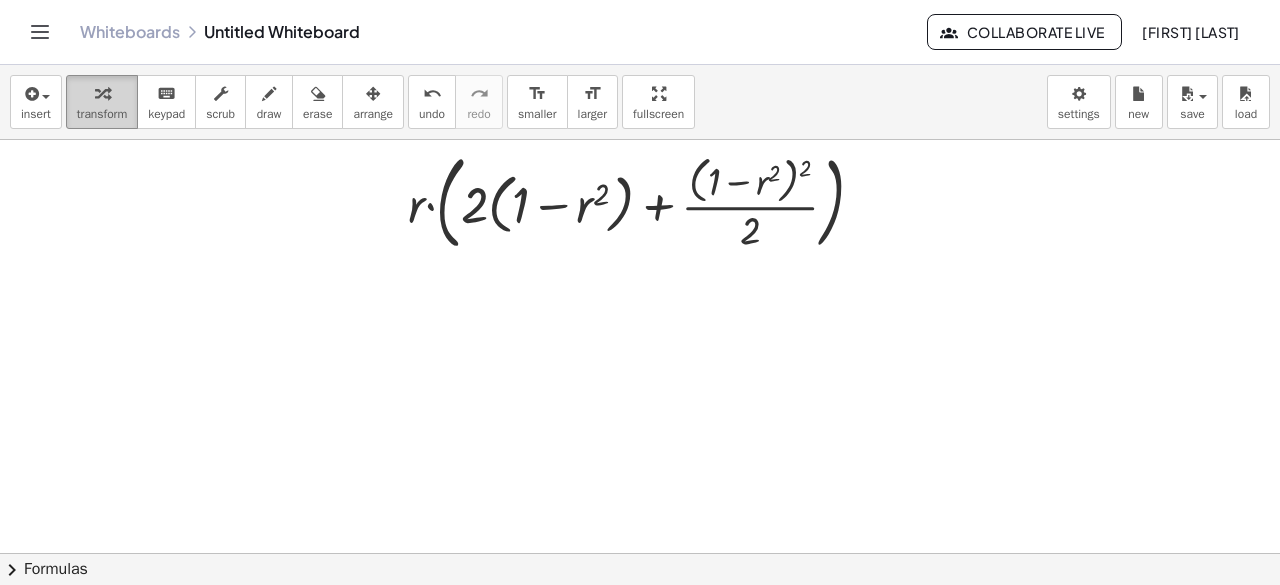 click on "transform" at bounding box center [102, 114] 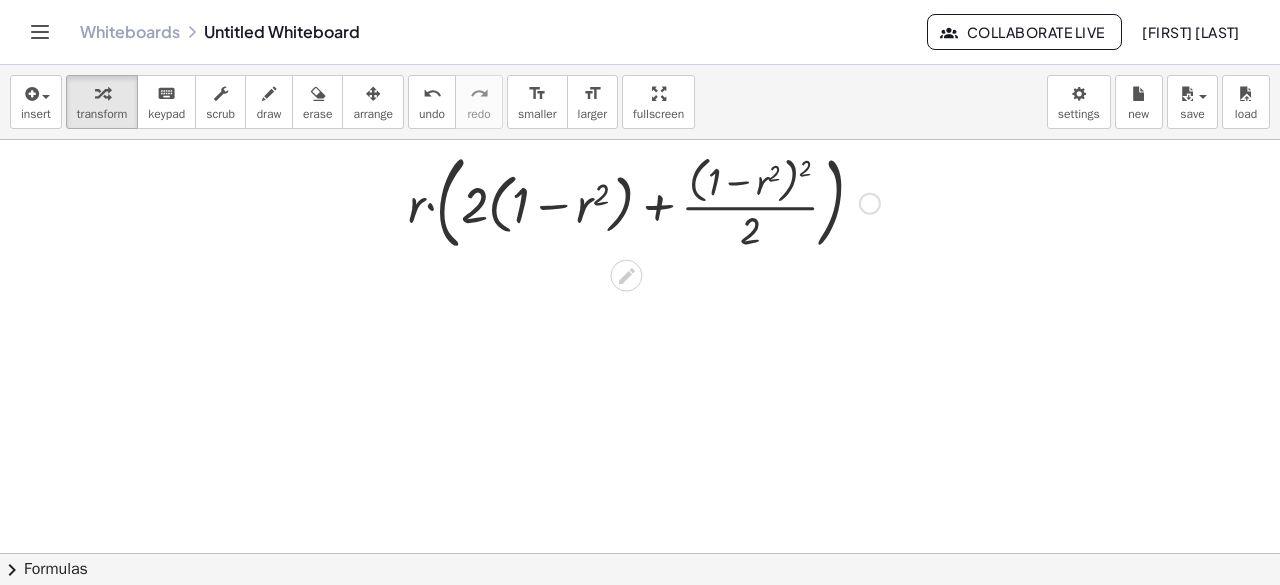 click at bounding box center (644, 201) 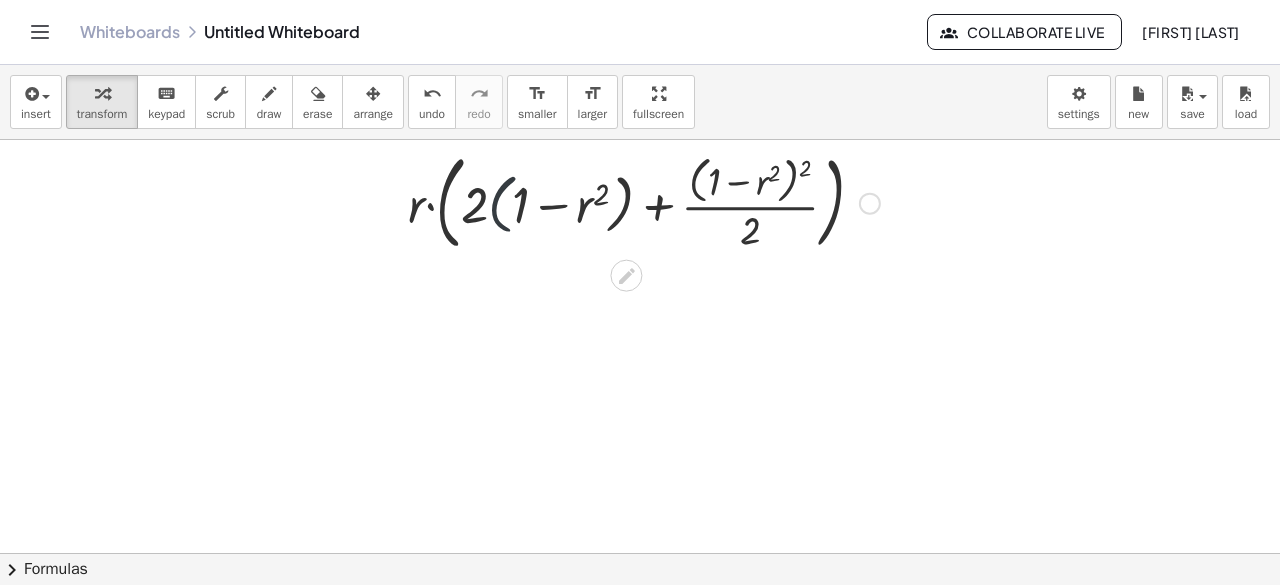click at bounding box center (644, 201) 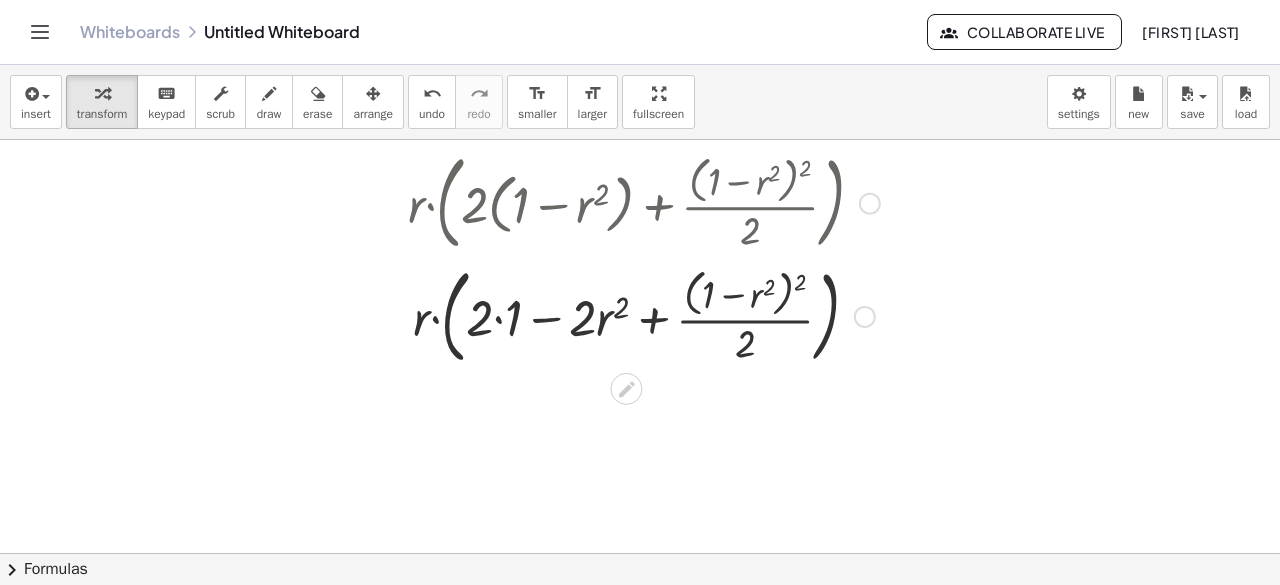 click at bounding box center [644, 314] 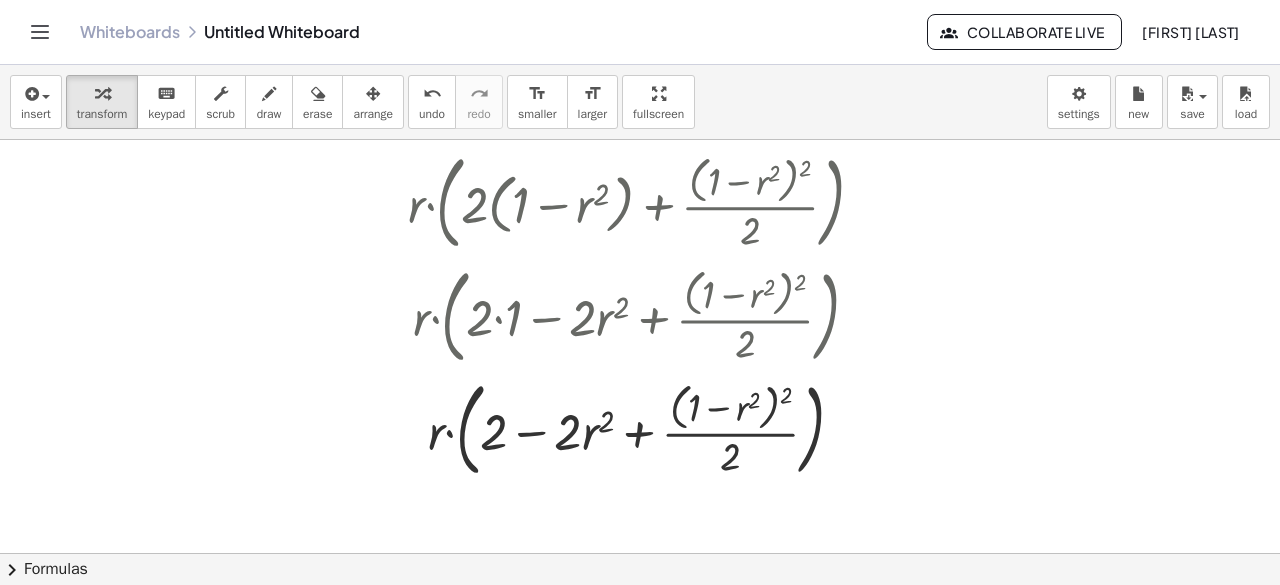 click on "chevron_right  Formulas" 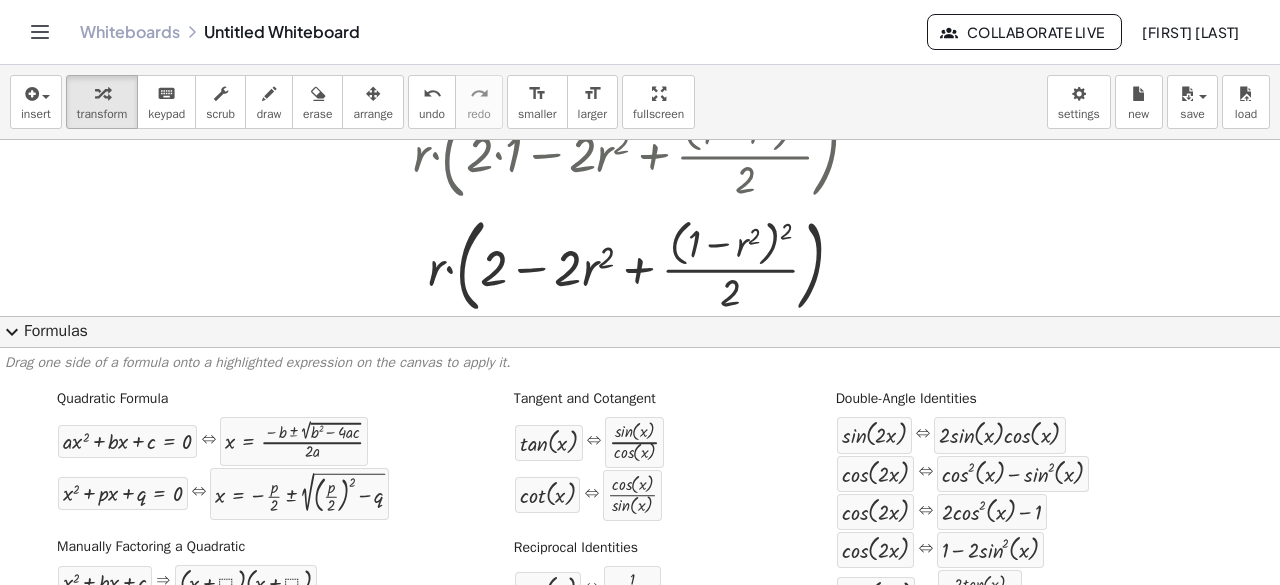 scroll, scrollTop: 173, scrollLeft: 0, axis: vertical 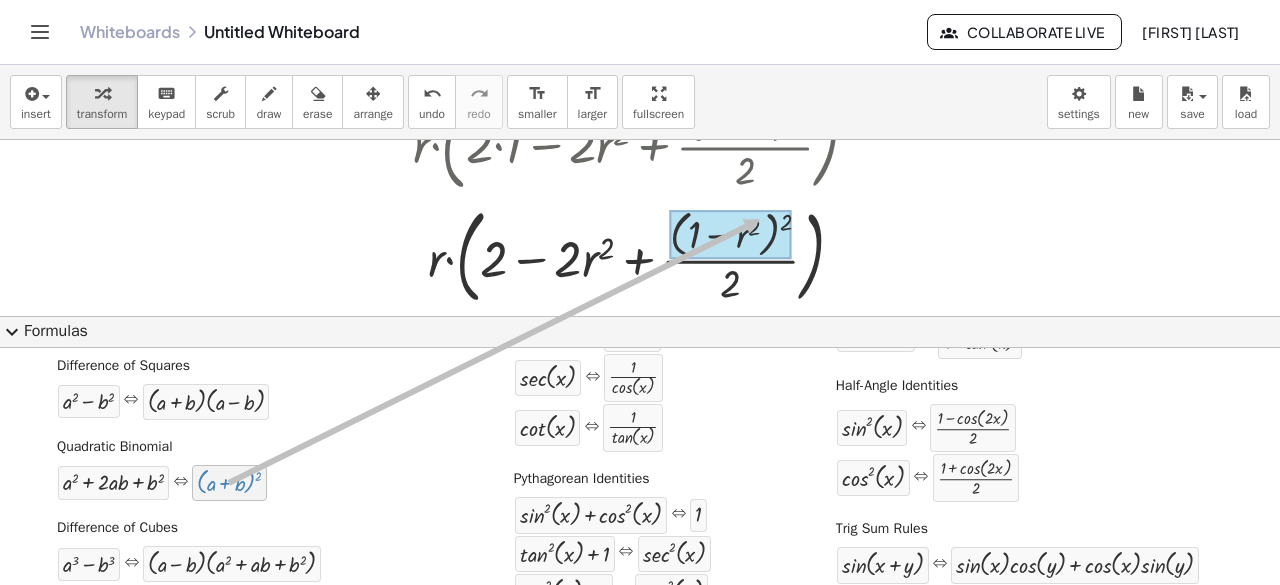 drag, startPoint x: 211, startPoint y: 481, endPoint x: 758, endPoint y: 217, distance: 607.3755 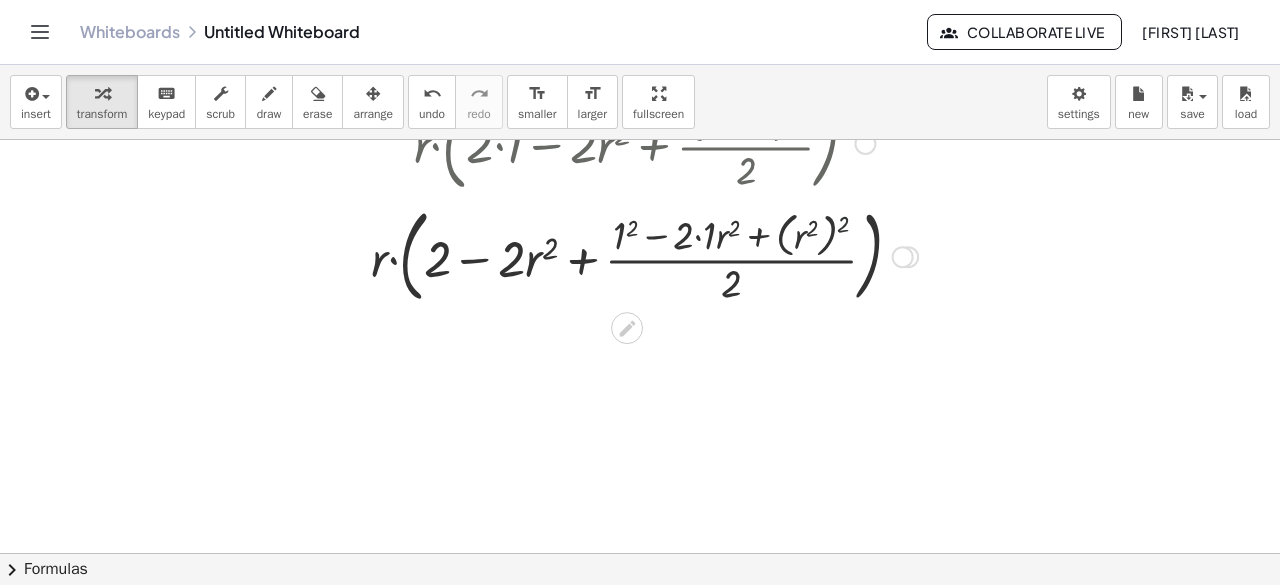 click at bounding box center [644, 254] 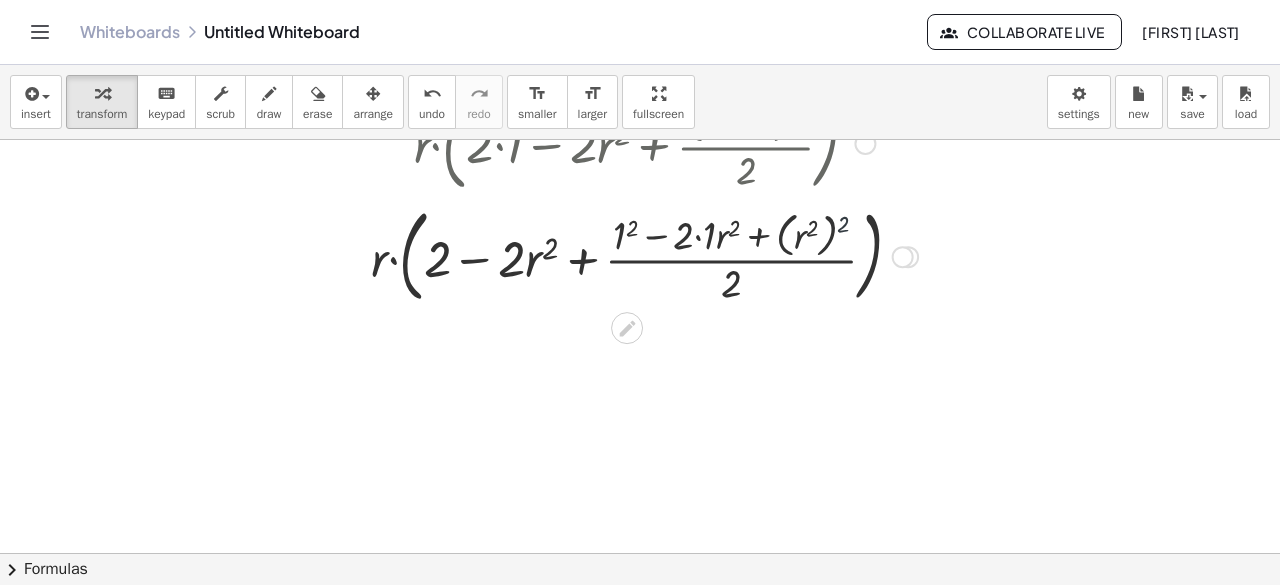 click at bounding box center (644, 254) 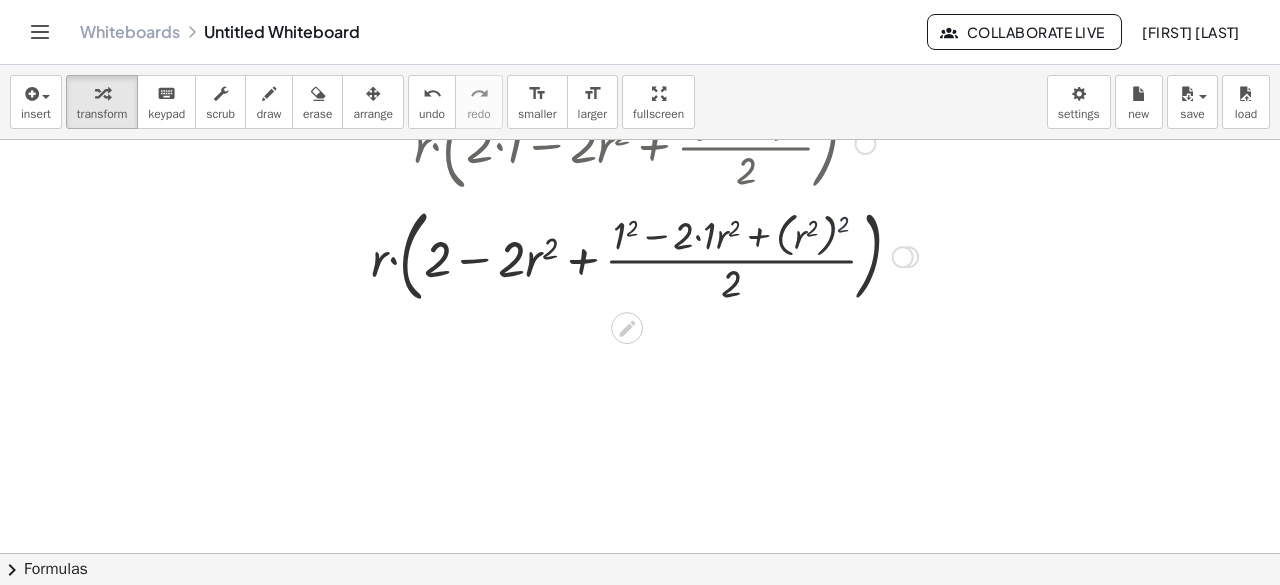 click at bounding box center [644, 254] 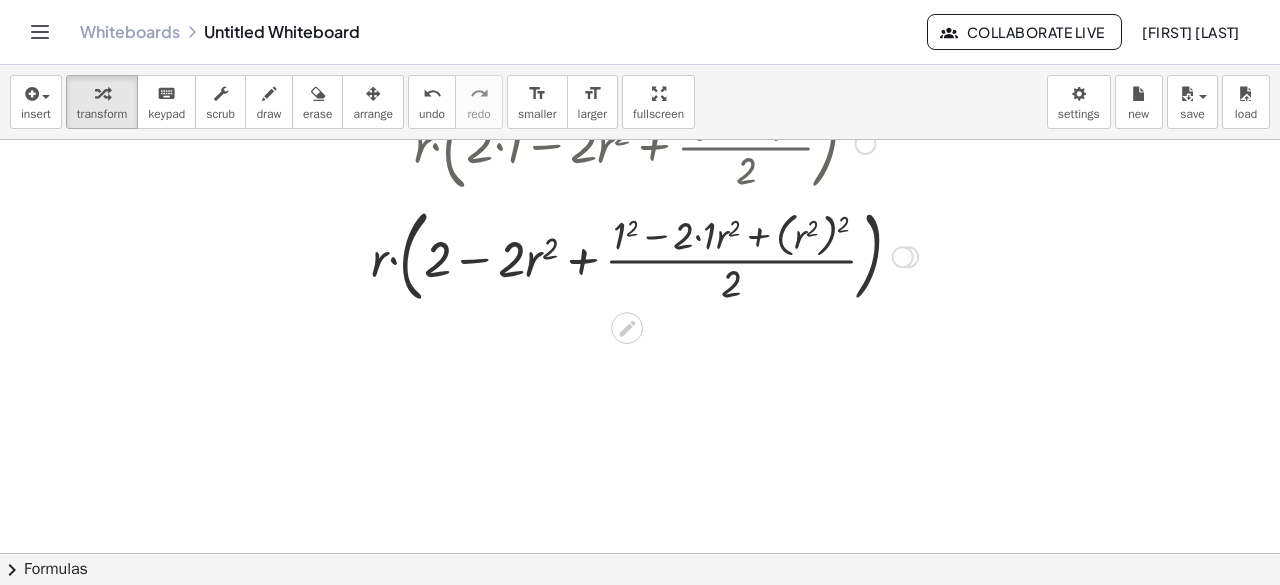 click at bounding box center (644, 254) 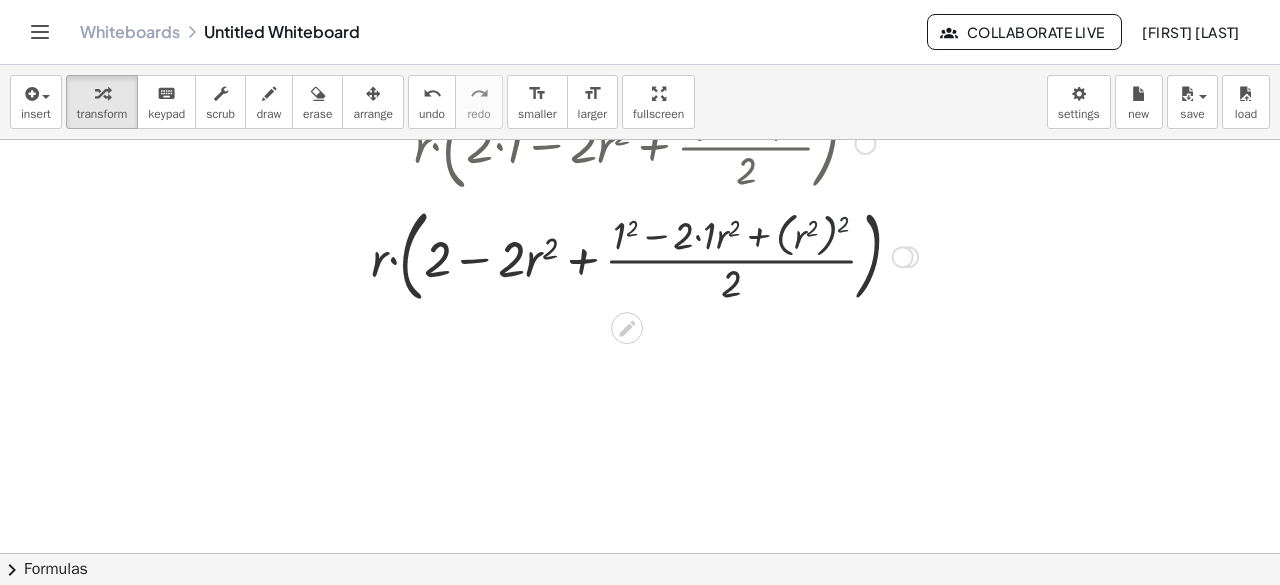 click at bounding box center [644, 254] 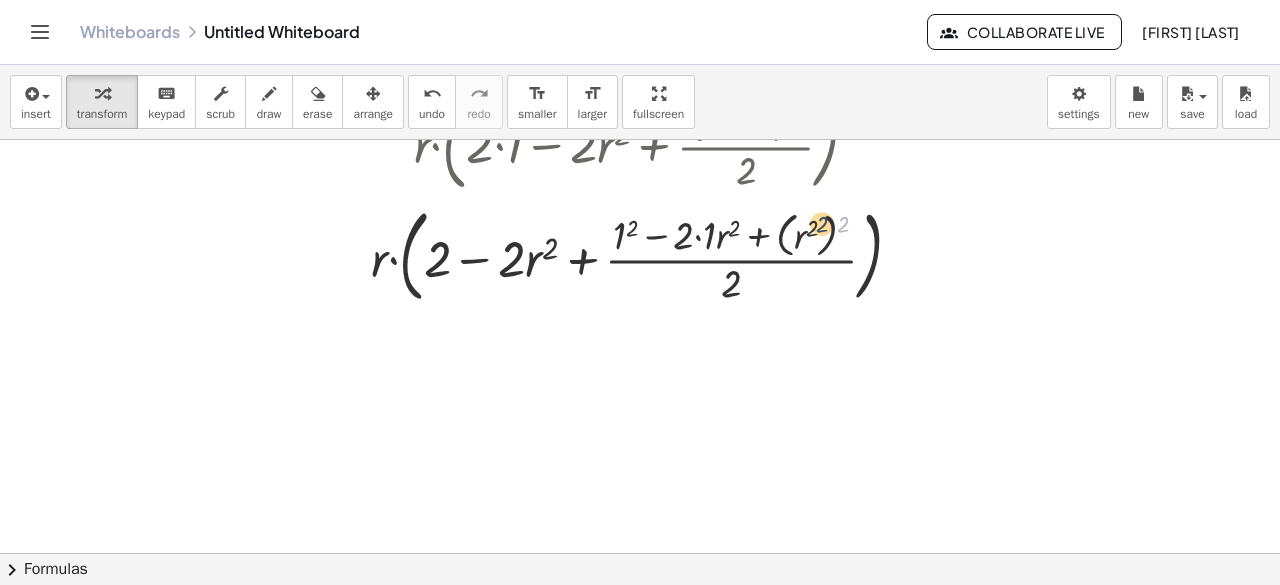 drag, startPoint x: 842, startPoint y: 226, endPoint x: 820, endPoint y: 226, distance: 22 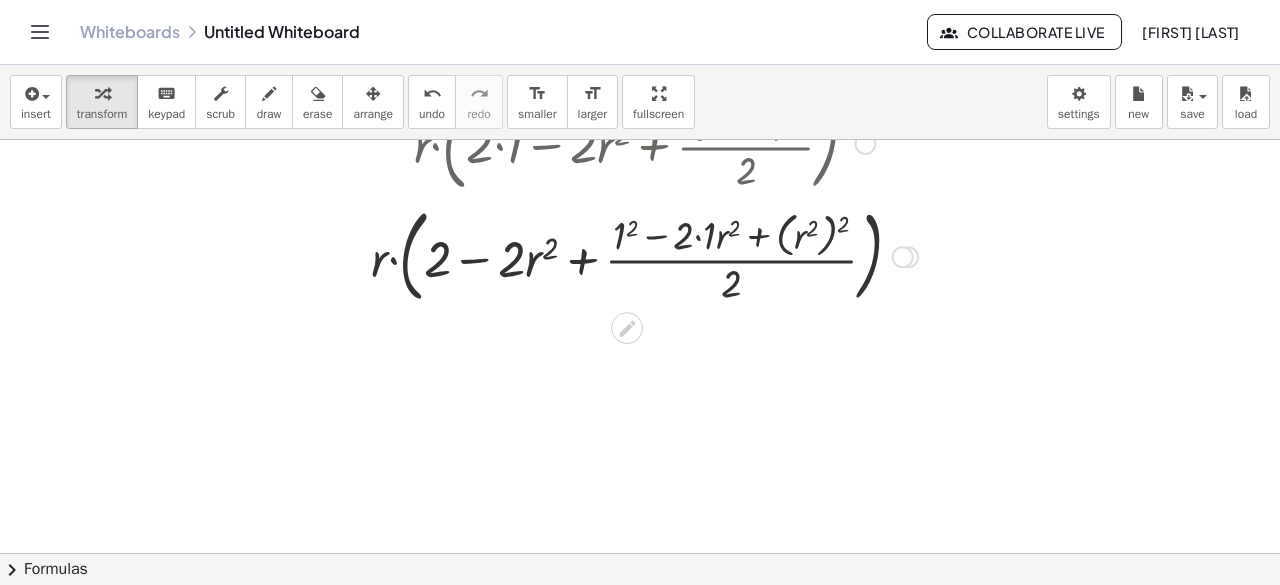 click at bounding box center (644, 254) 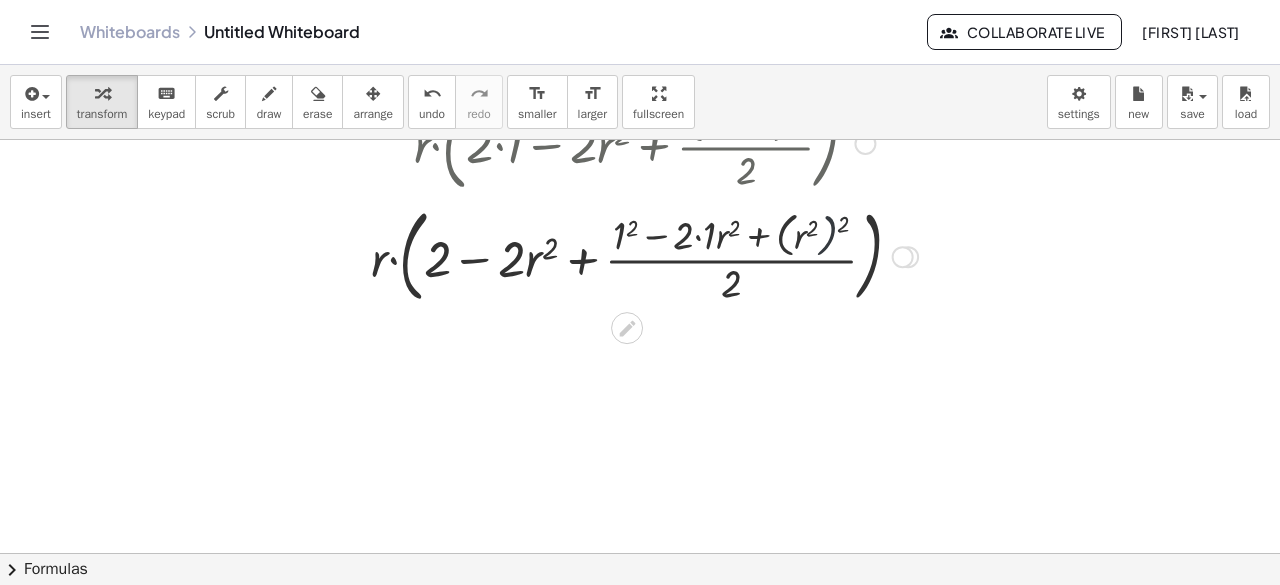 click at bounding box center (644, 254) 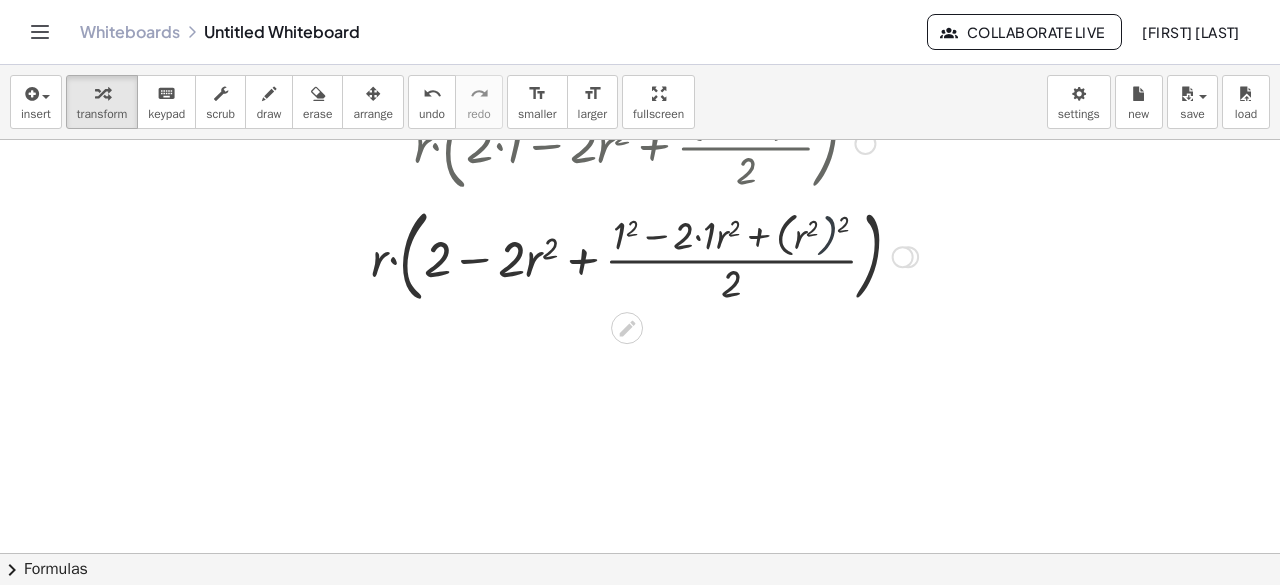 click at bounding box center (644, 254) 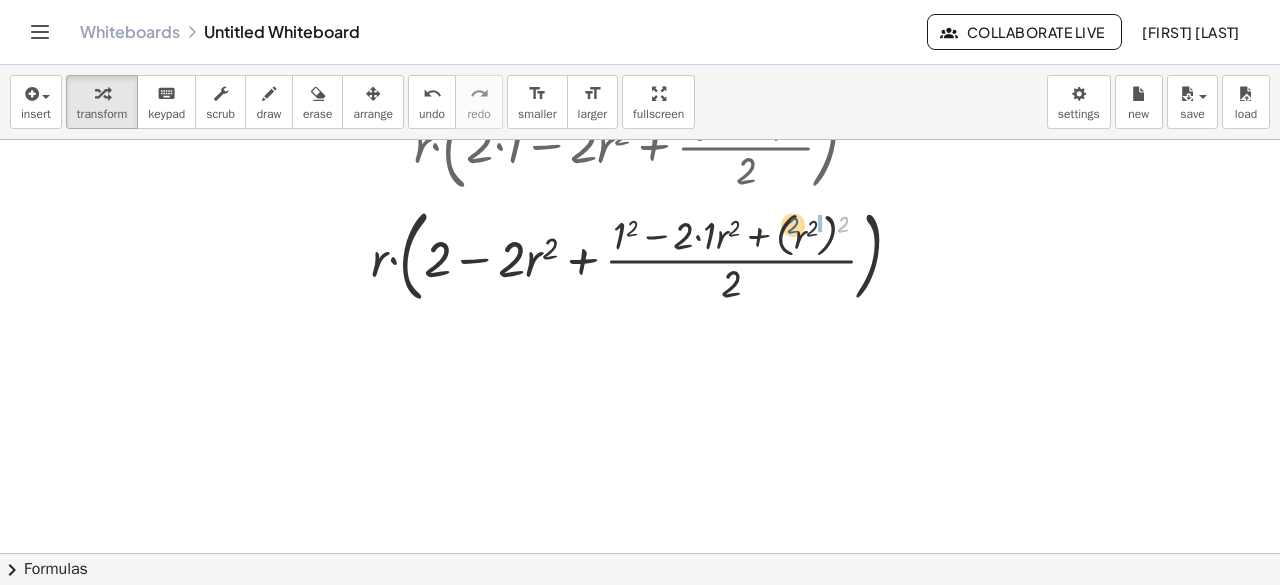 drag, startPoint x: 848, startPoint y: 226, endPoint x: 797, endPoint y: 227, distance: 51.009804 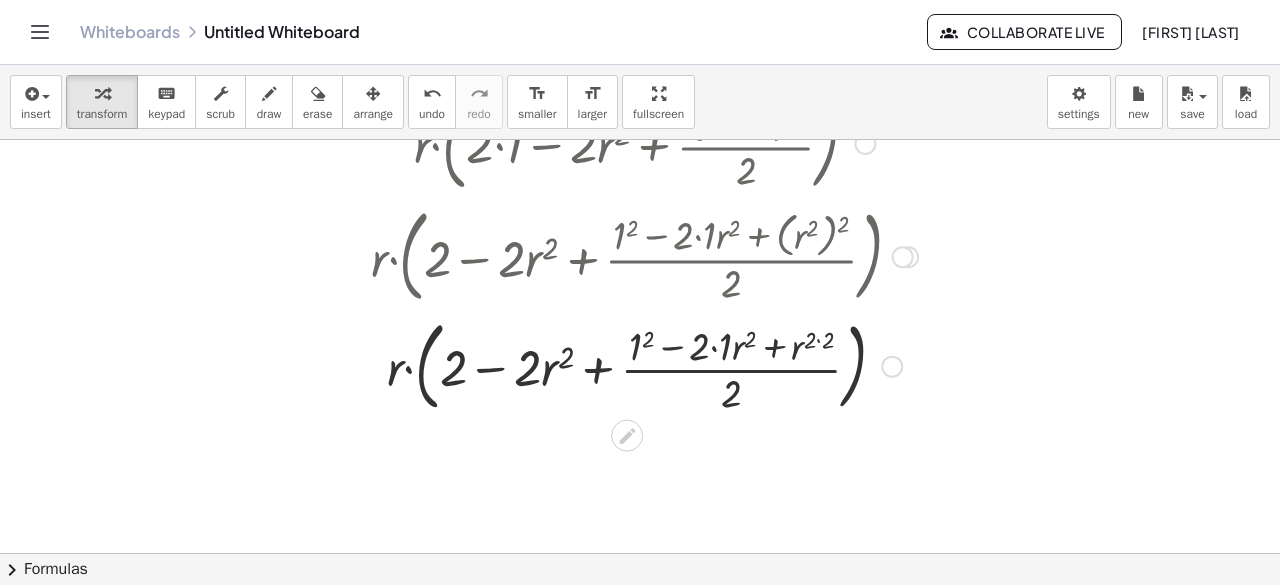 click at bounding box center [644, 364] 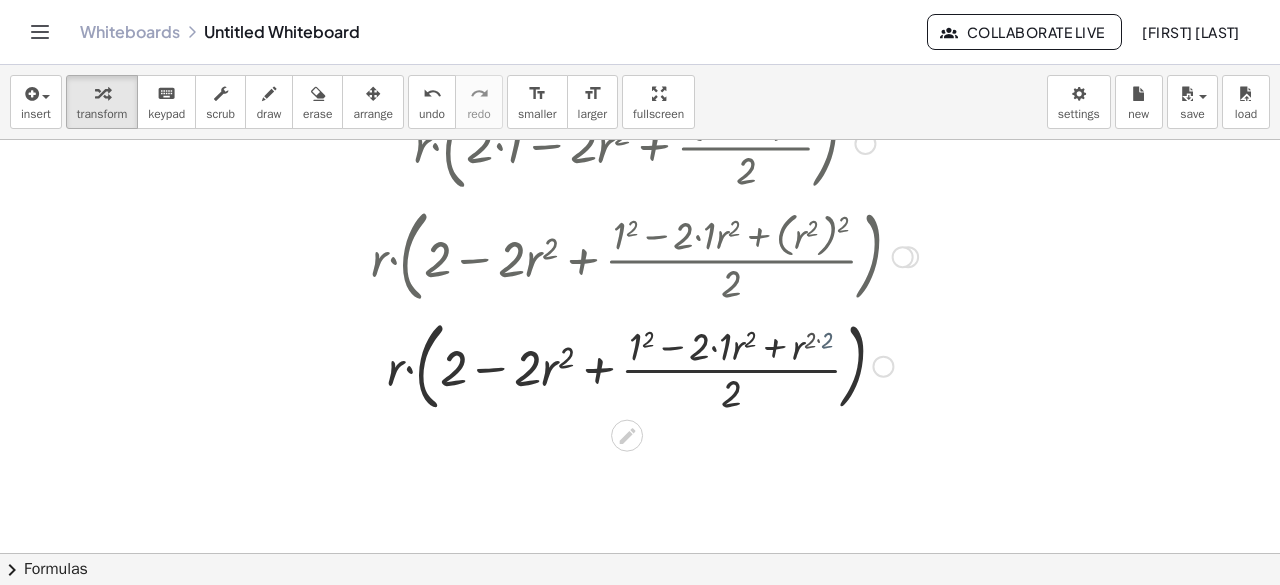 click at bounding box center (644, 364) 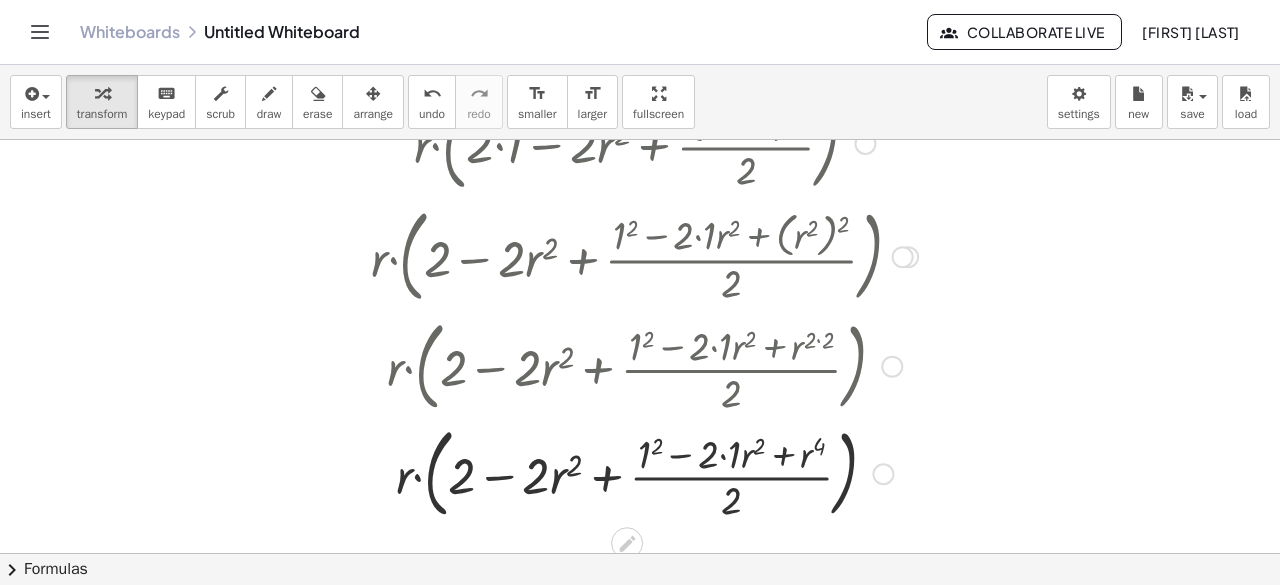 click at bounding box center [644, 472] 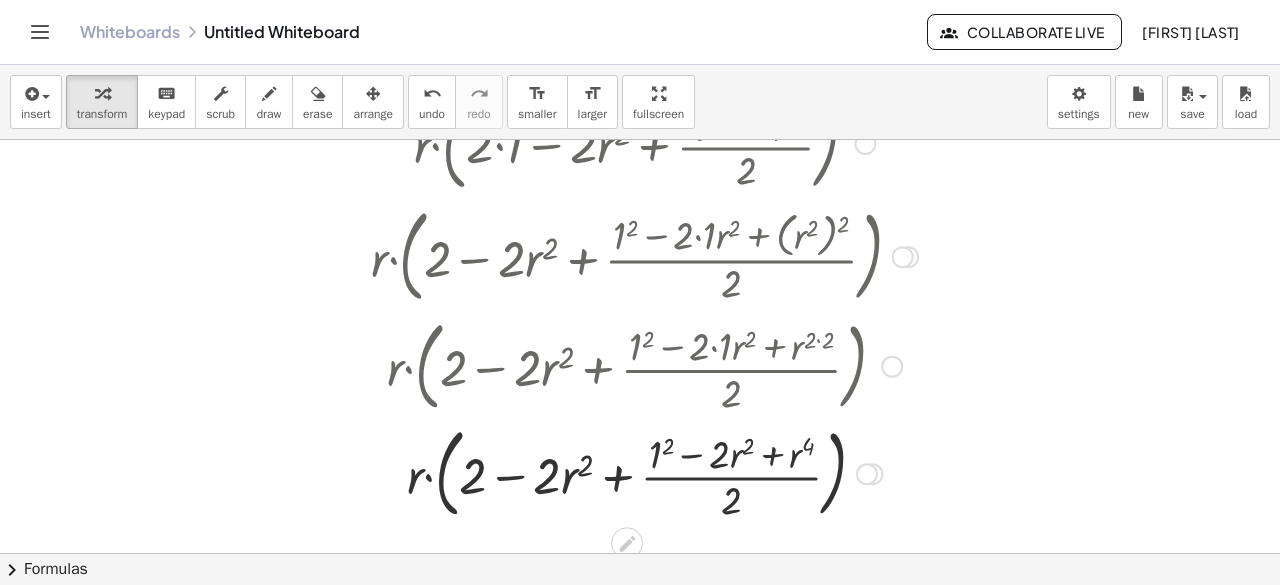 click at bounding box center (644, 472) 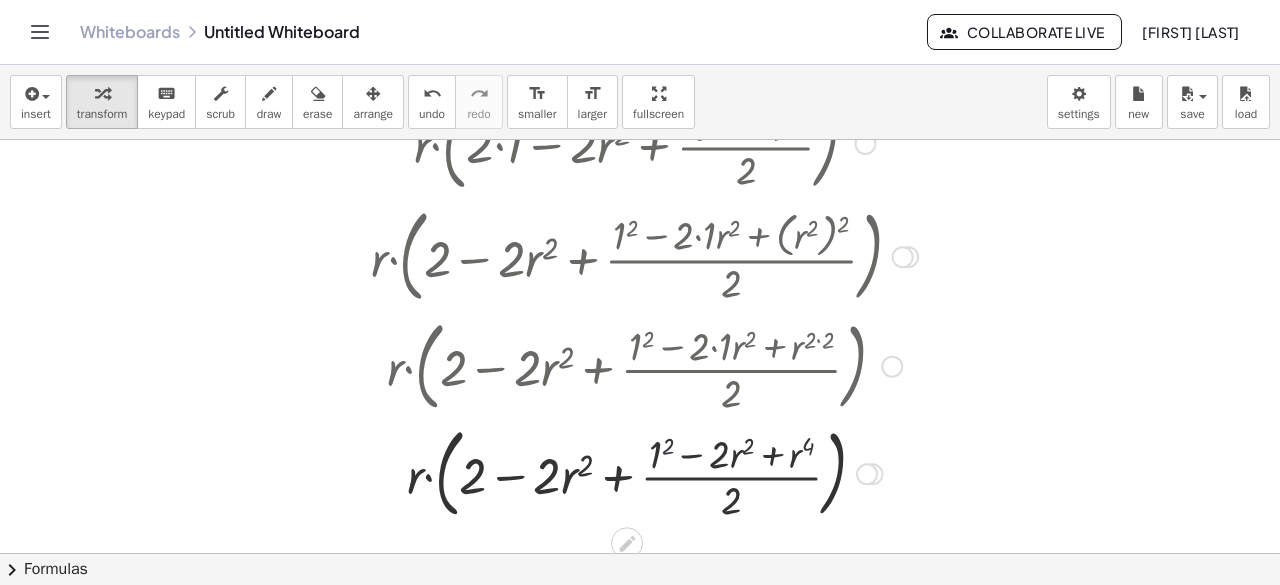 click at bounding box center (644, 472) 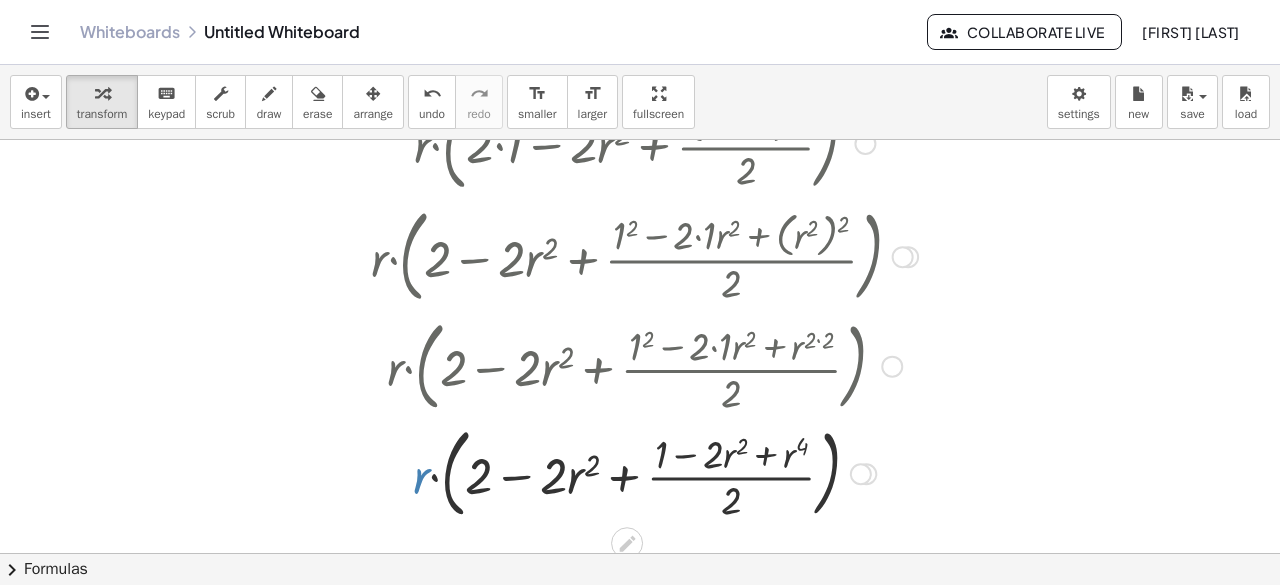 drag, startPoint x: 422, startPoint y: 485, endPoint x: 447, endPoint y: 483, distance: 25.079872 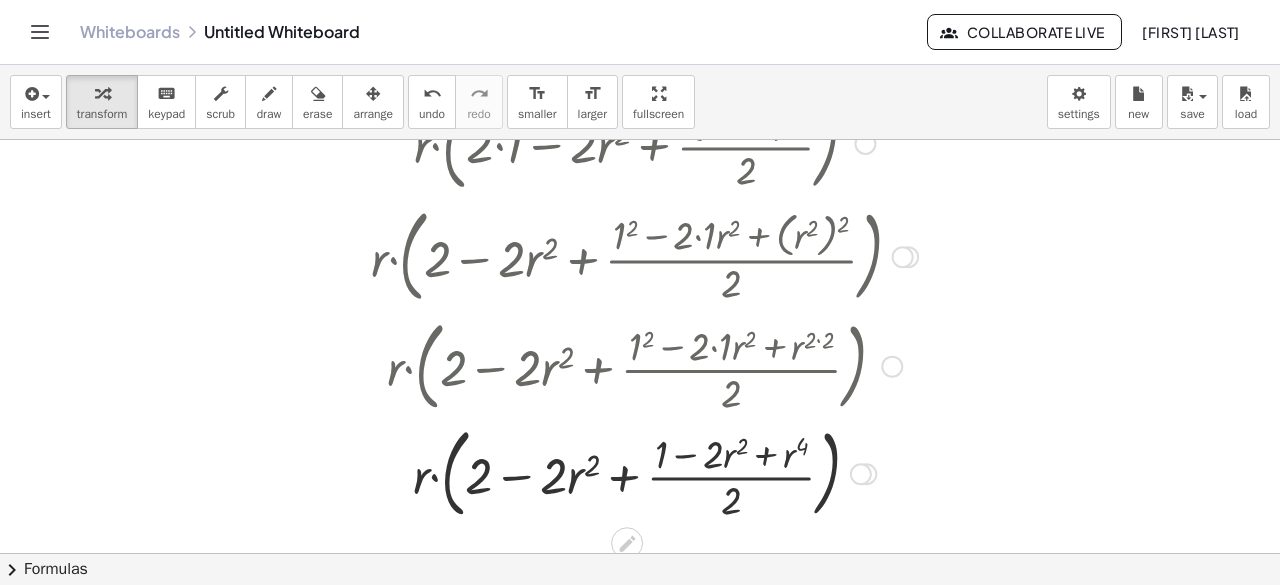 click at bounding box center (644, 472) 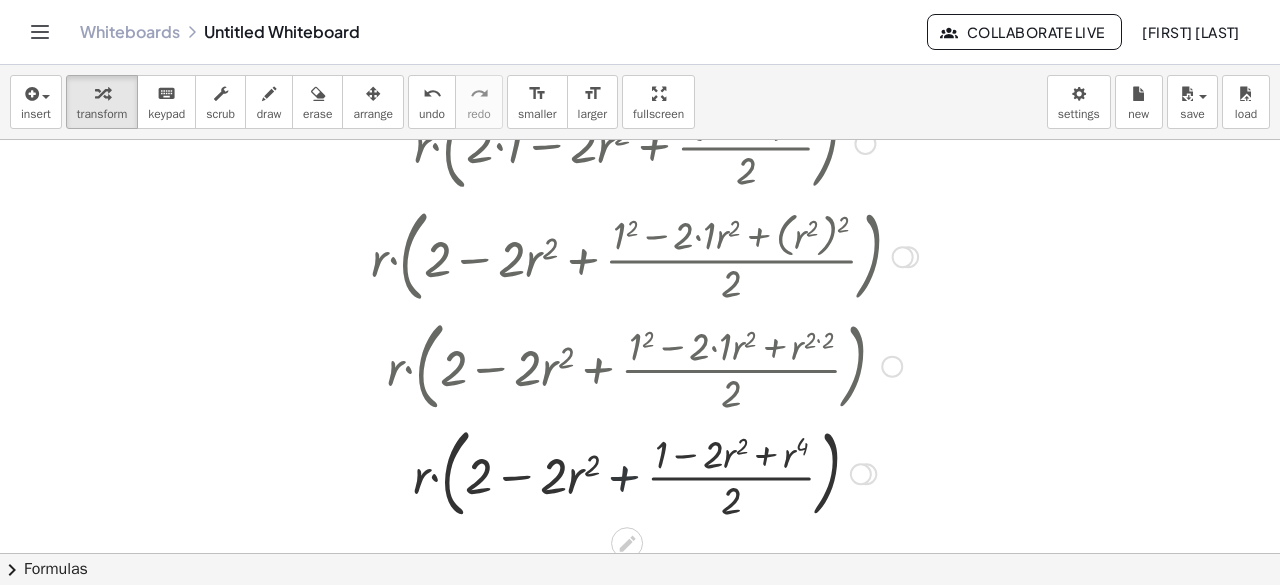 click at bounding box center [644, 472] 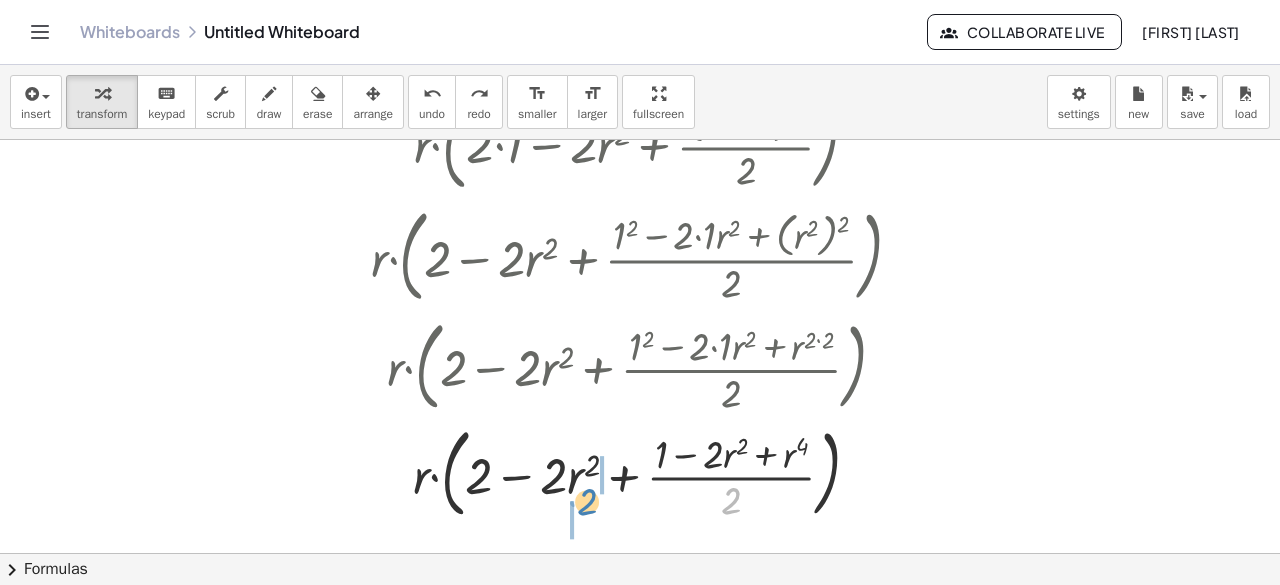 drag, startPoint x: 733, startPoint y: 509, endPoint x: 594, endPoint y: 510, distance: 139.0036 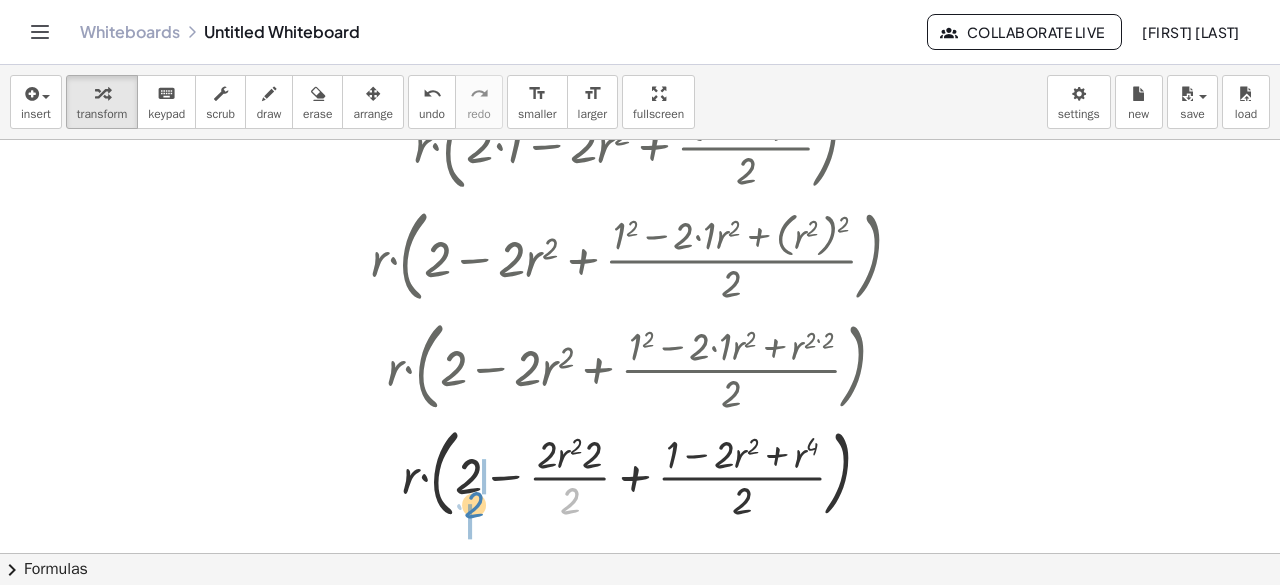 drag, startPoint x: 576, startPoint y: 509, endPoint x: 481, endPoint y: 513, distance: 95.084175 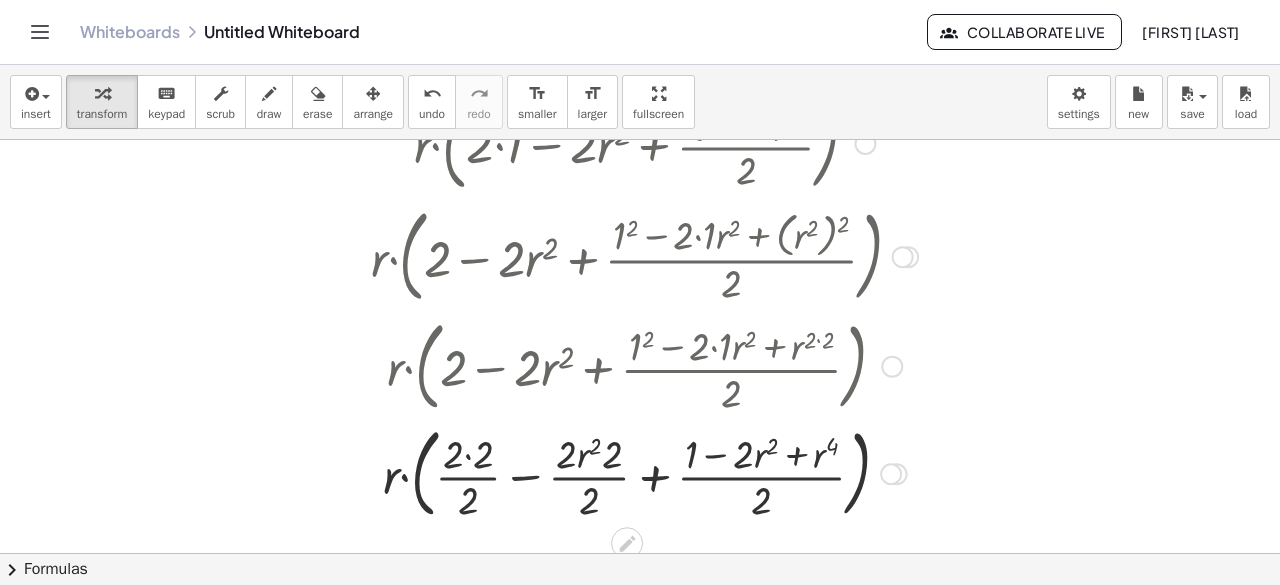 click at bounding box center [644, 472] 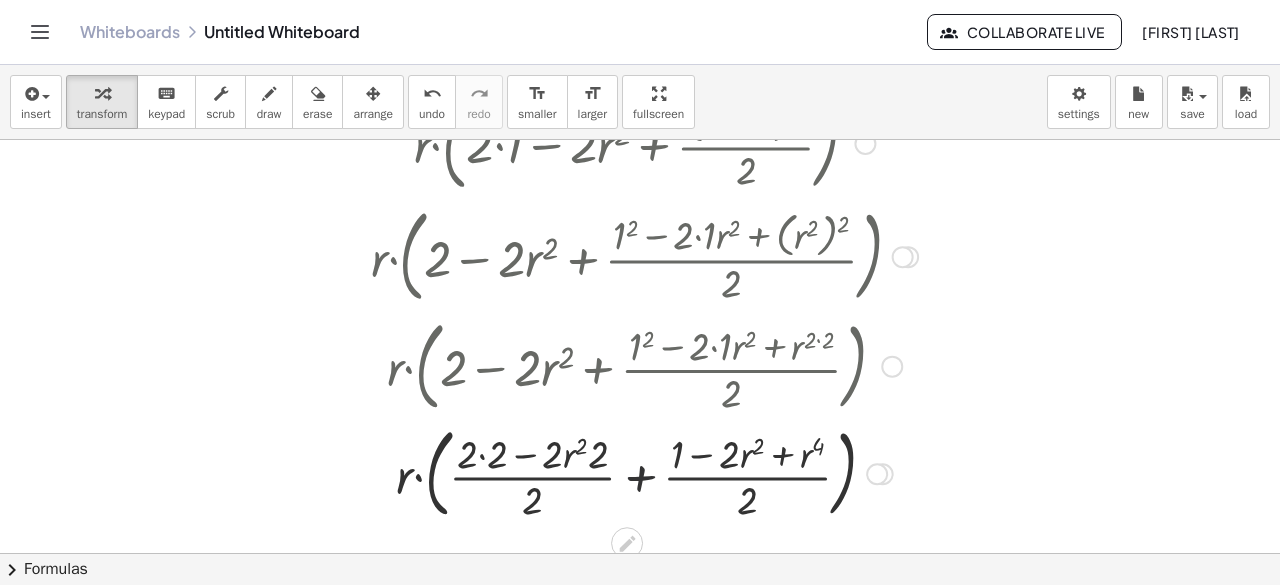 click at bounding box center (644, 472) 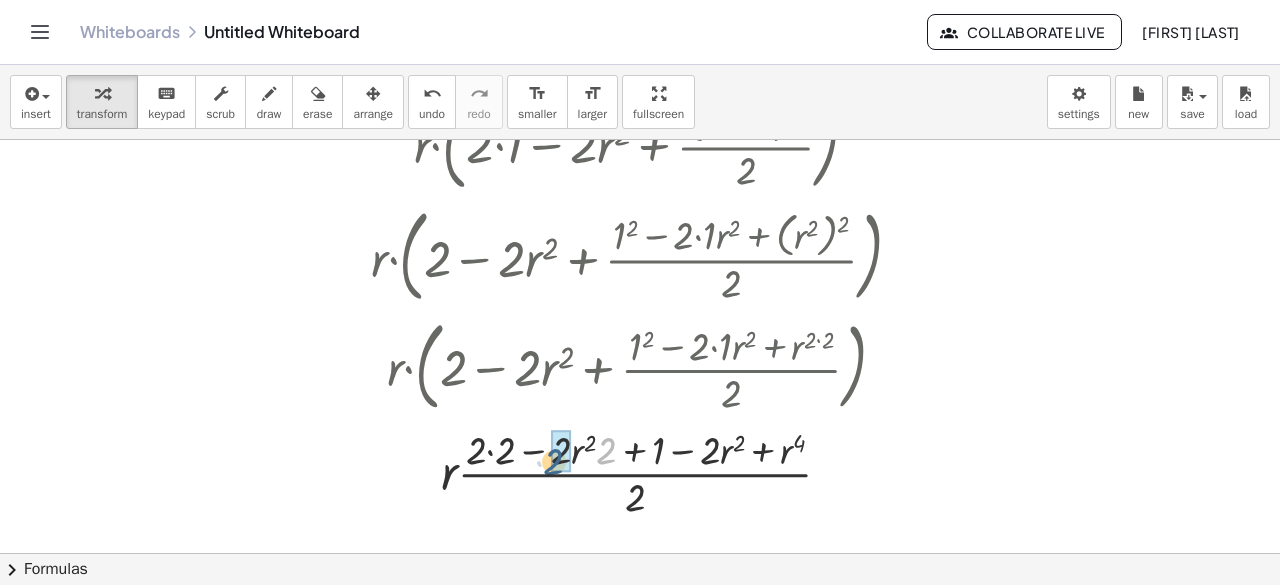 drag, startPoint x: 605, startPoint y: 455, endPoint x: 552, endPoint y: 466, distance: 54.129475 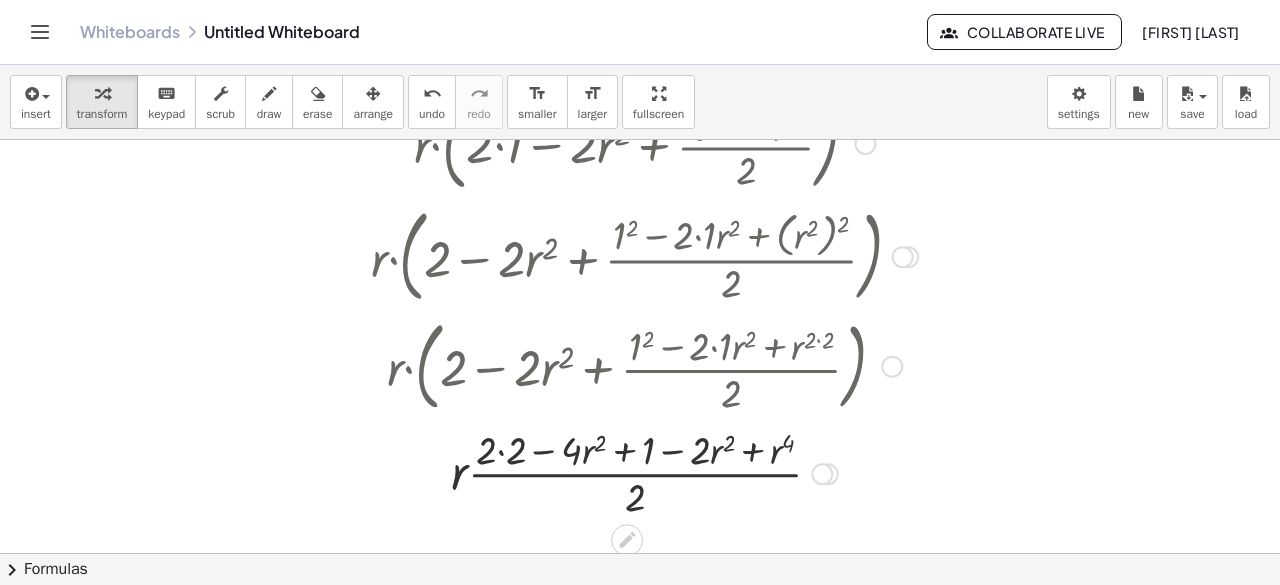 click at bounding box center [644, 472] 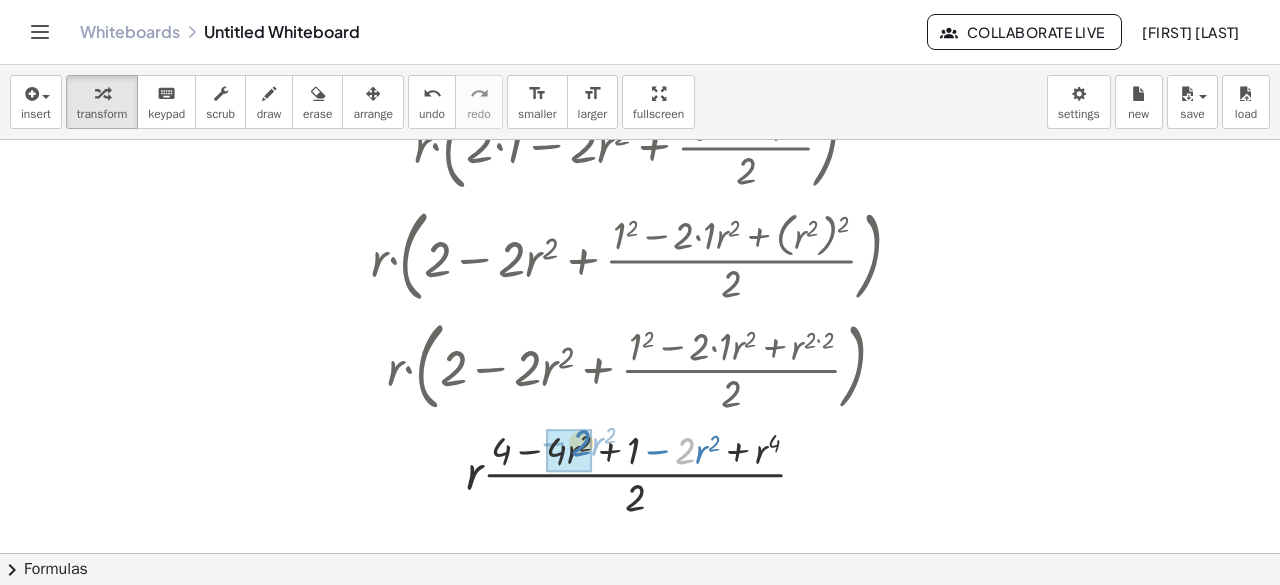 drag, startPoint x: 682, startPoint y: 457, endPoint x: 578, endPoint y: 449, distance: 104.307236 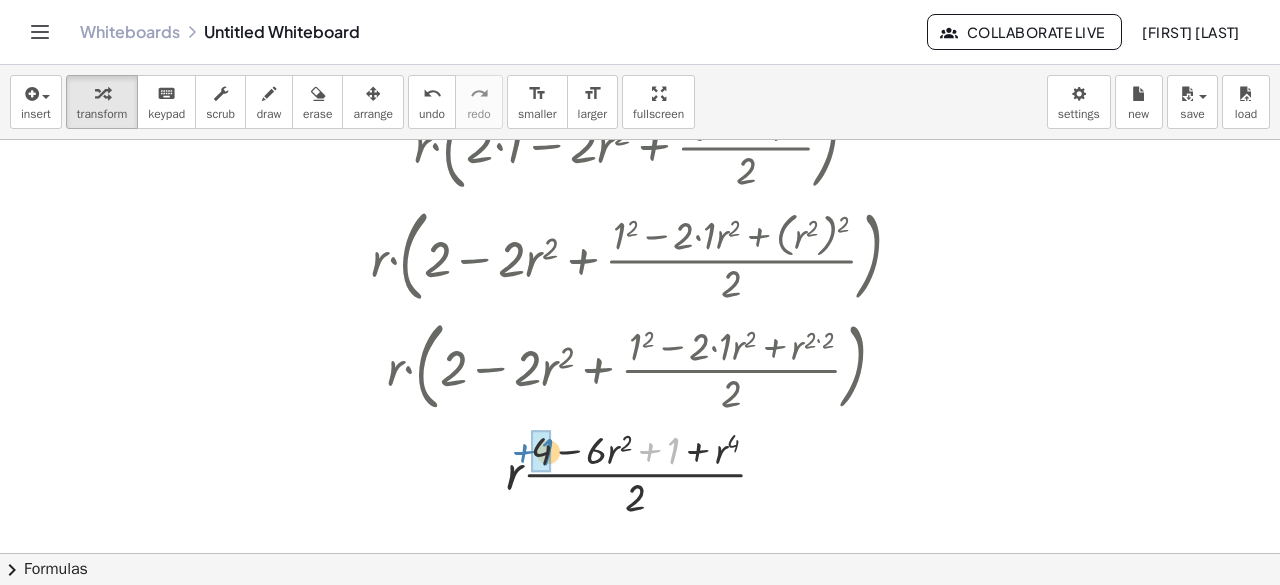 drag, startPoint x: 677, startPoint y: 452, endPoint x: 551, endPoint y: 453, distance: 126.00397 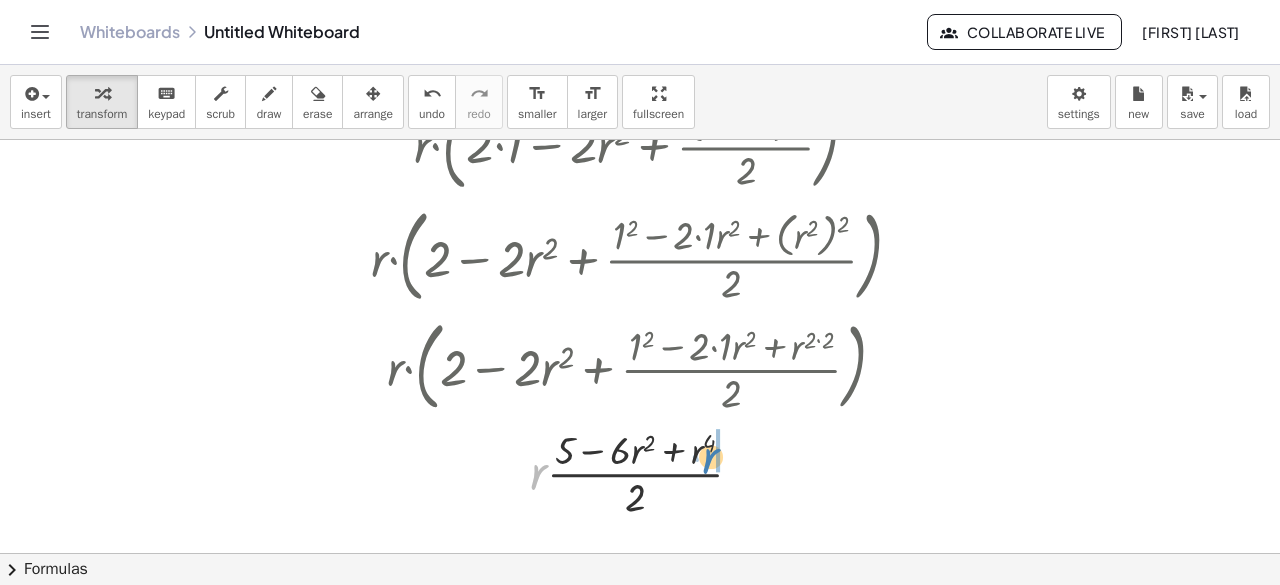 drag, startPoint x: 532, startPoint y: 485, endPoint x: 704, endPoint y: 469, distance: 172.74258 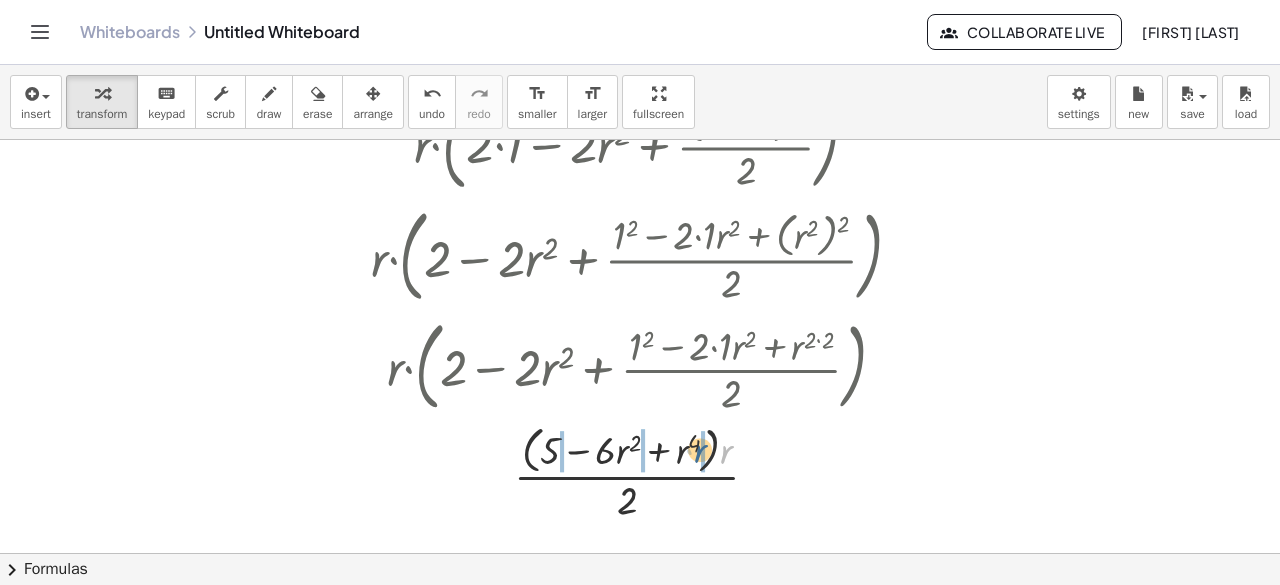 drag, startPoint x: 736, startPoint y: 461, endPoint x: 708, endPoint y: 460, distance: 28.01785 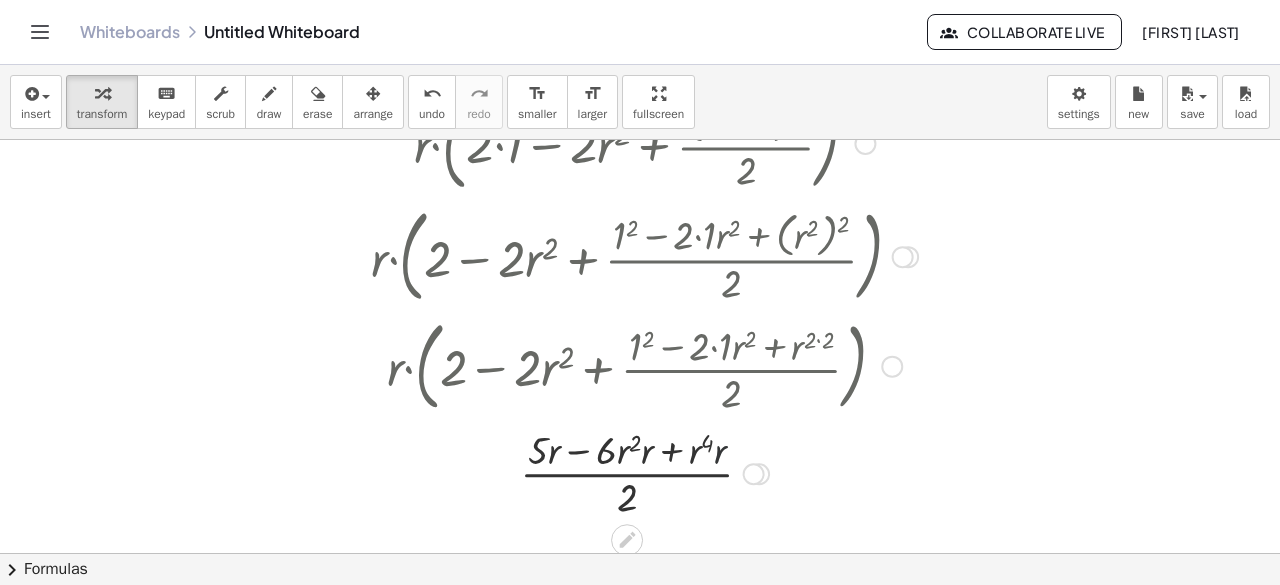 click at bounding box center (644, 472) 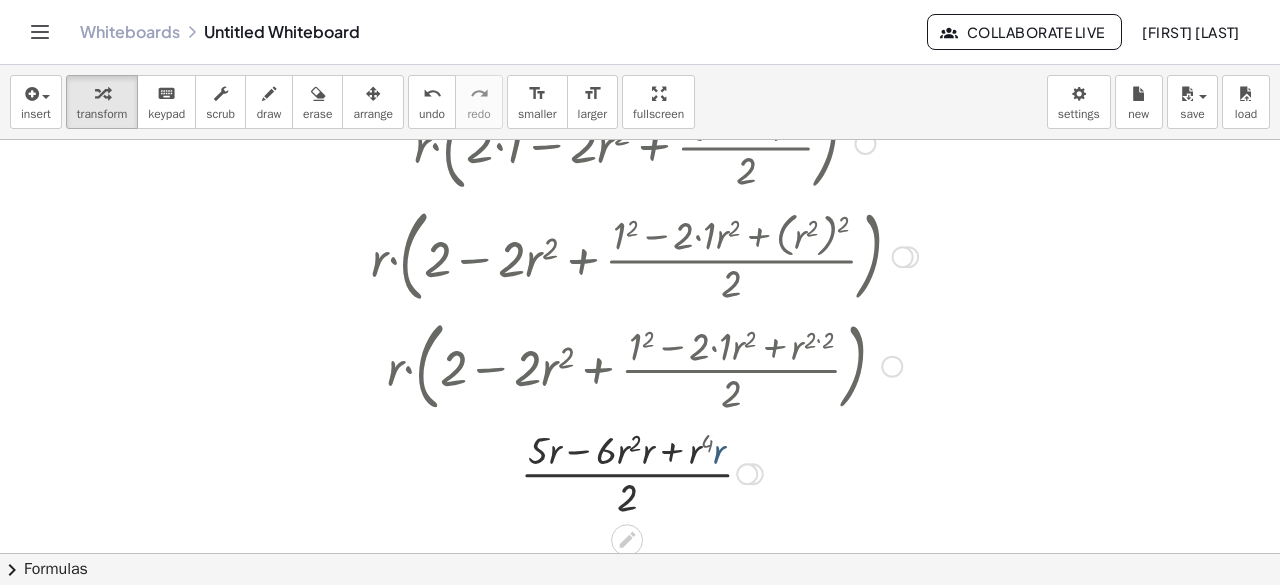 click at bounding box center [644, 472] 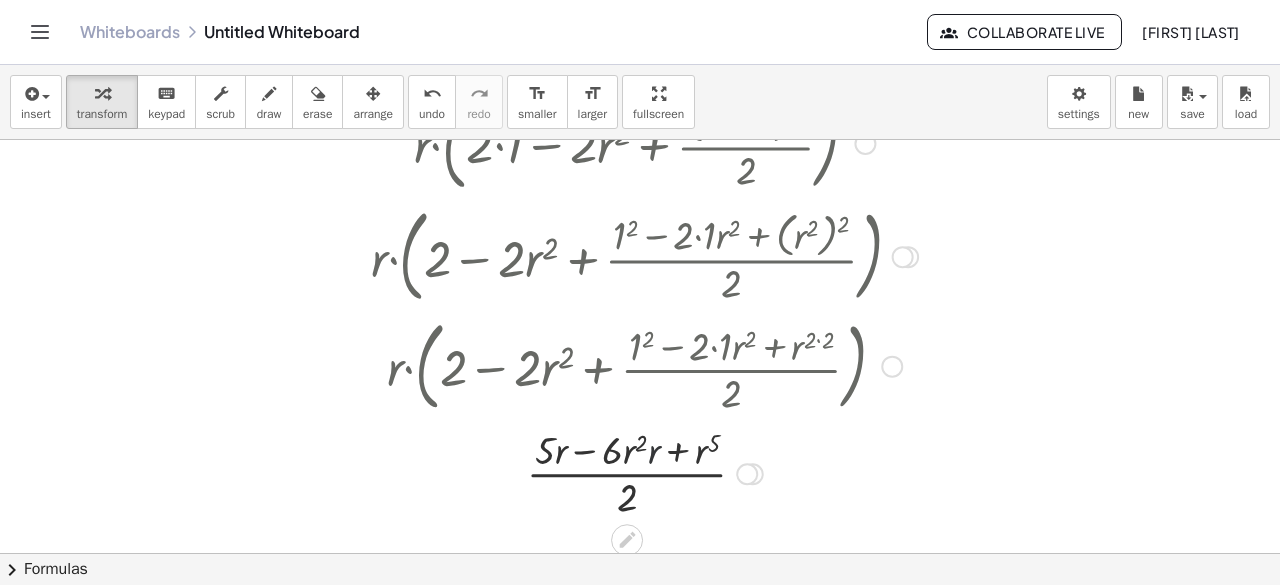 click at bounding box center (644, 472) 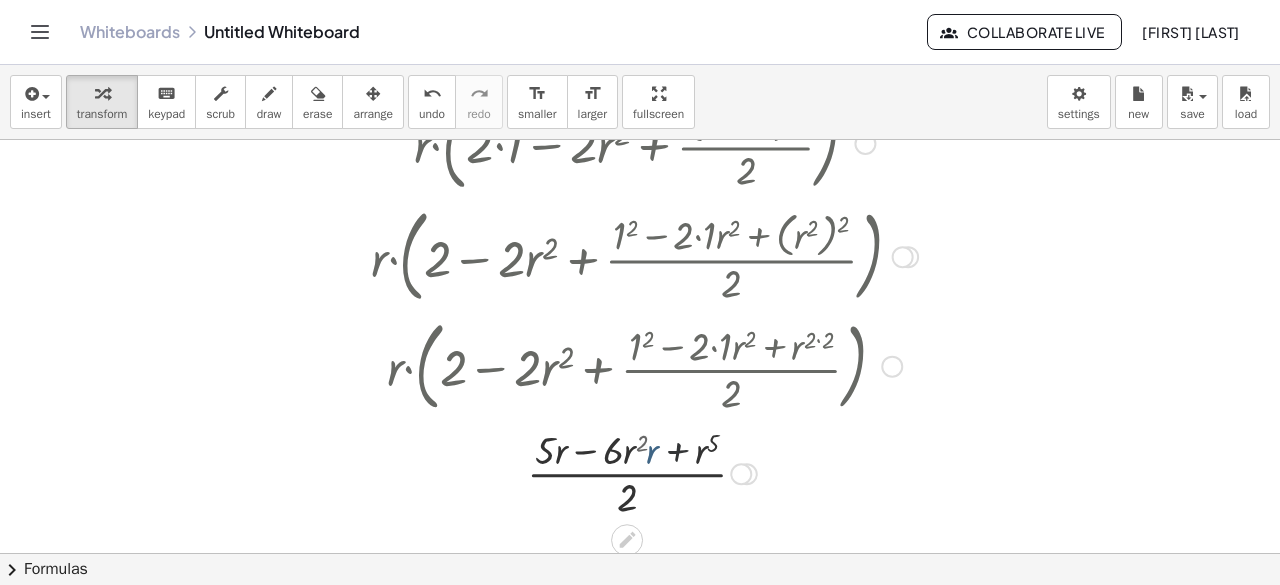 click at bounding box center (644, 472) 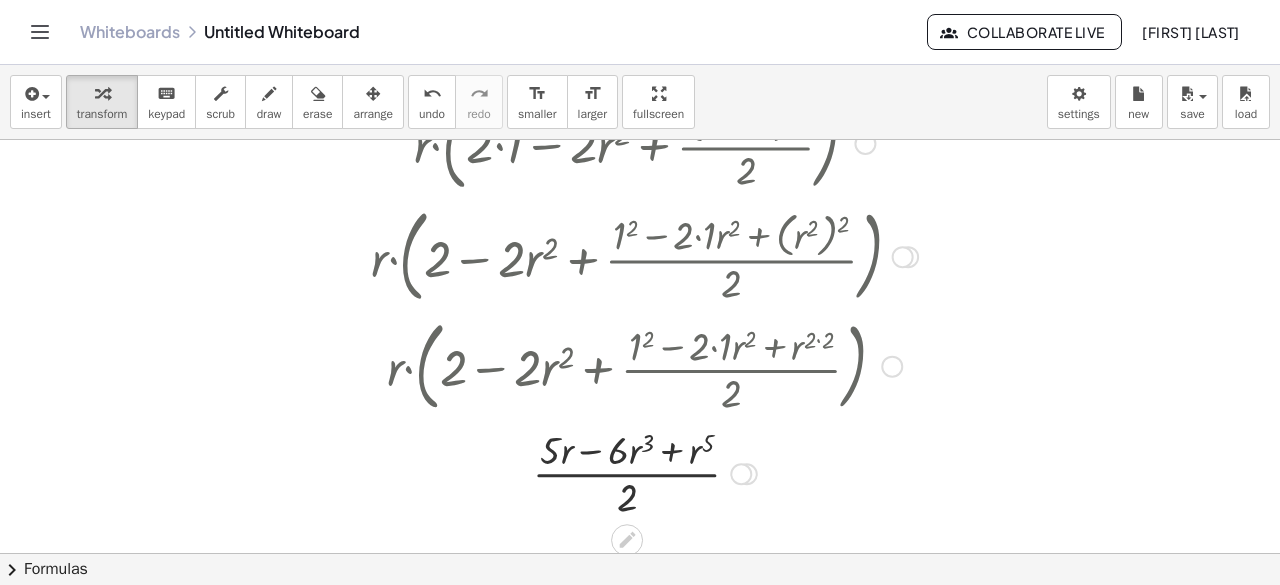click at bounding box center [747, 474] 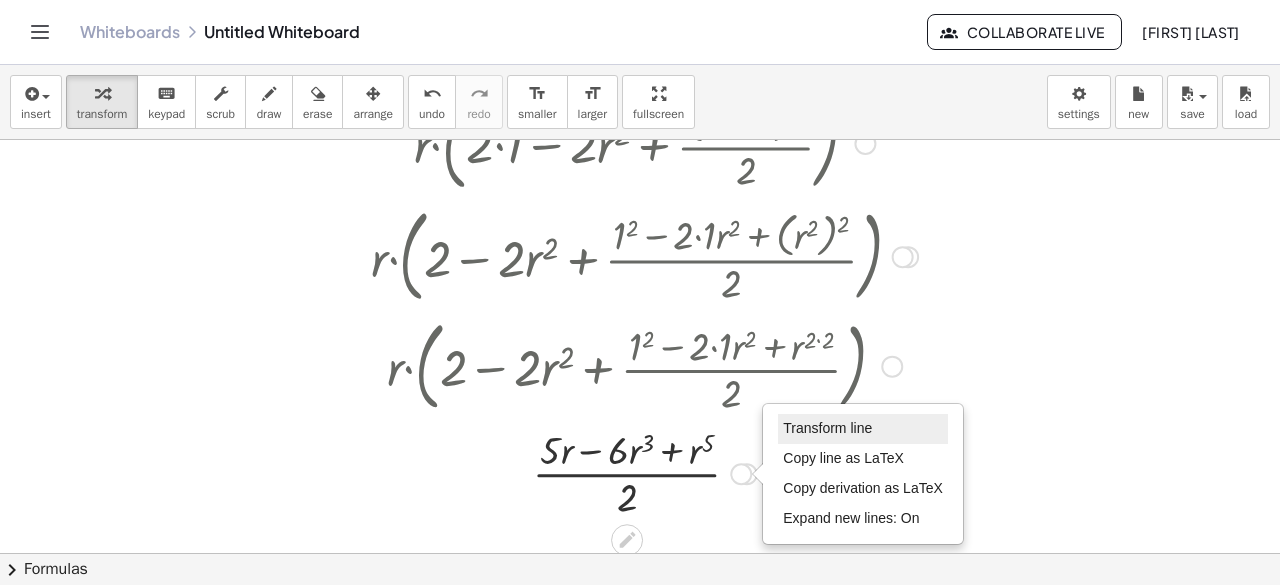 click on "Transform line" at bounding box center [827, 428] 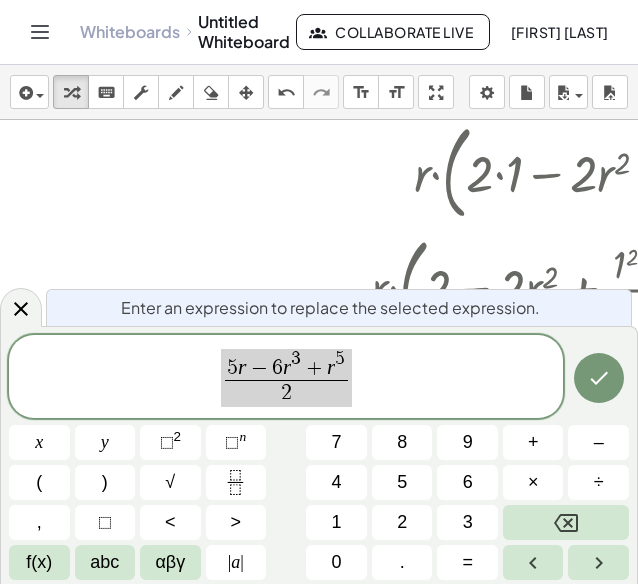 scroll, scrollTop: 123, scrollLeft: 0, axis: vertical 